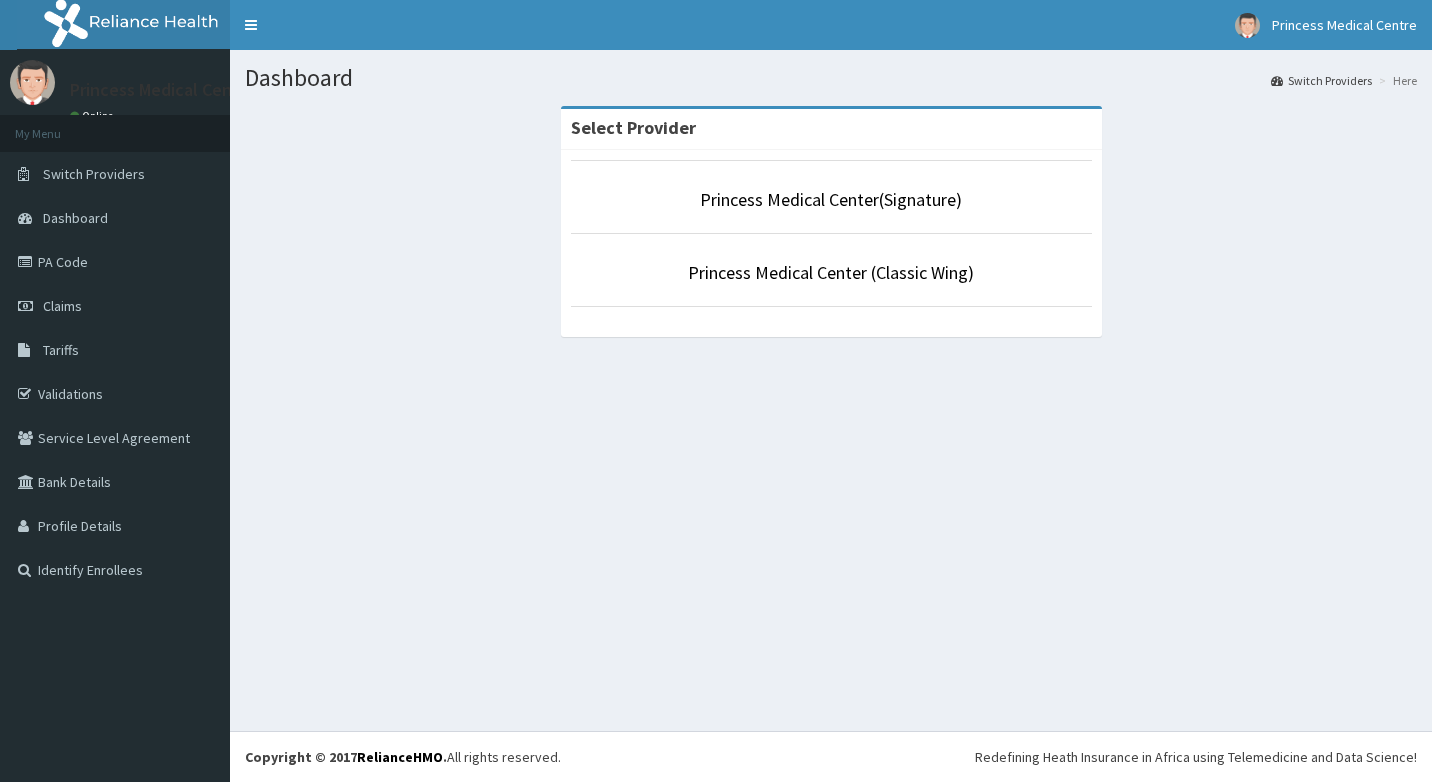 scroll, scrollTop: 0, scrollLeft: 0, axis: both 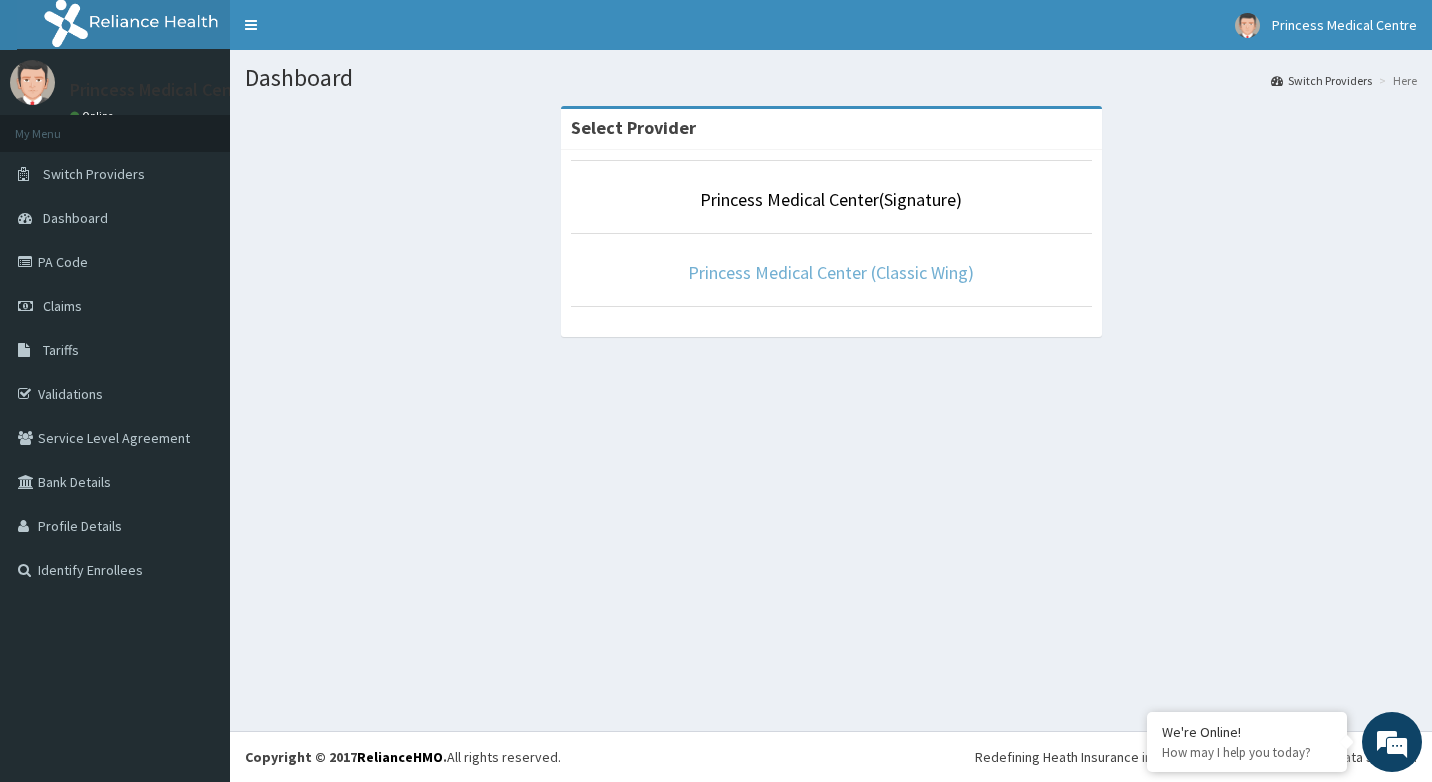 click on "Princess Medical Center (Classic Wing)" at bounding box center (831, 272) 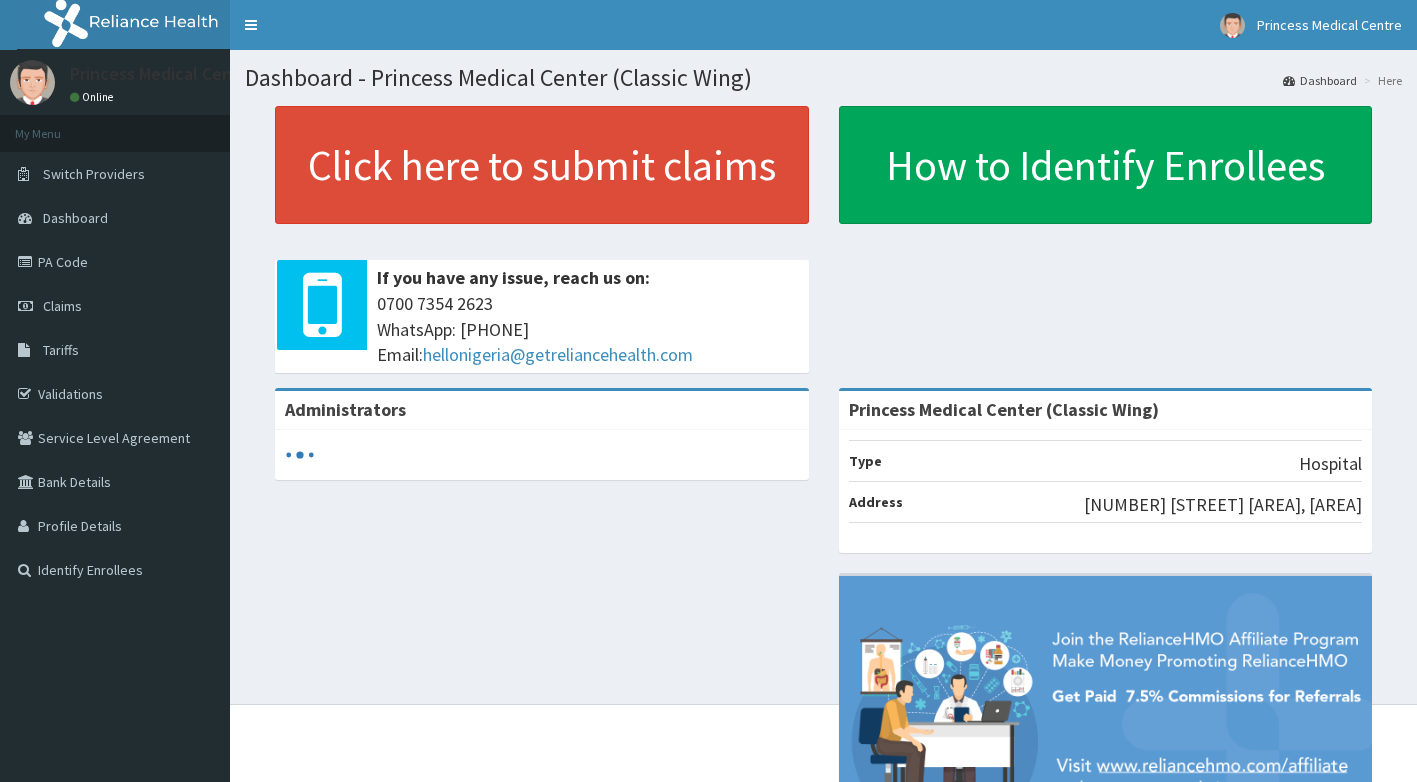 scroll, scrollTop: 0, scrollLeft: 0, axis: both 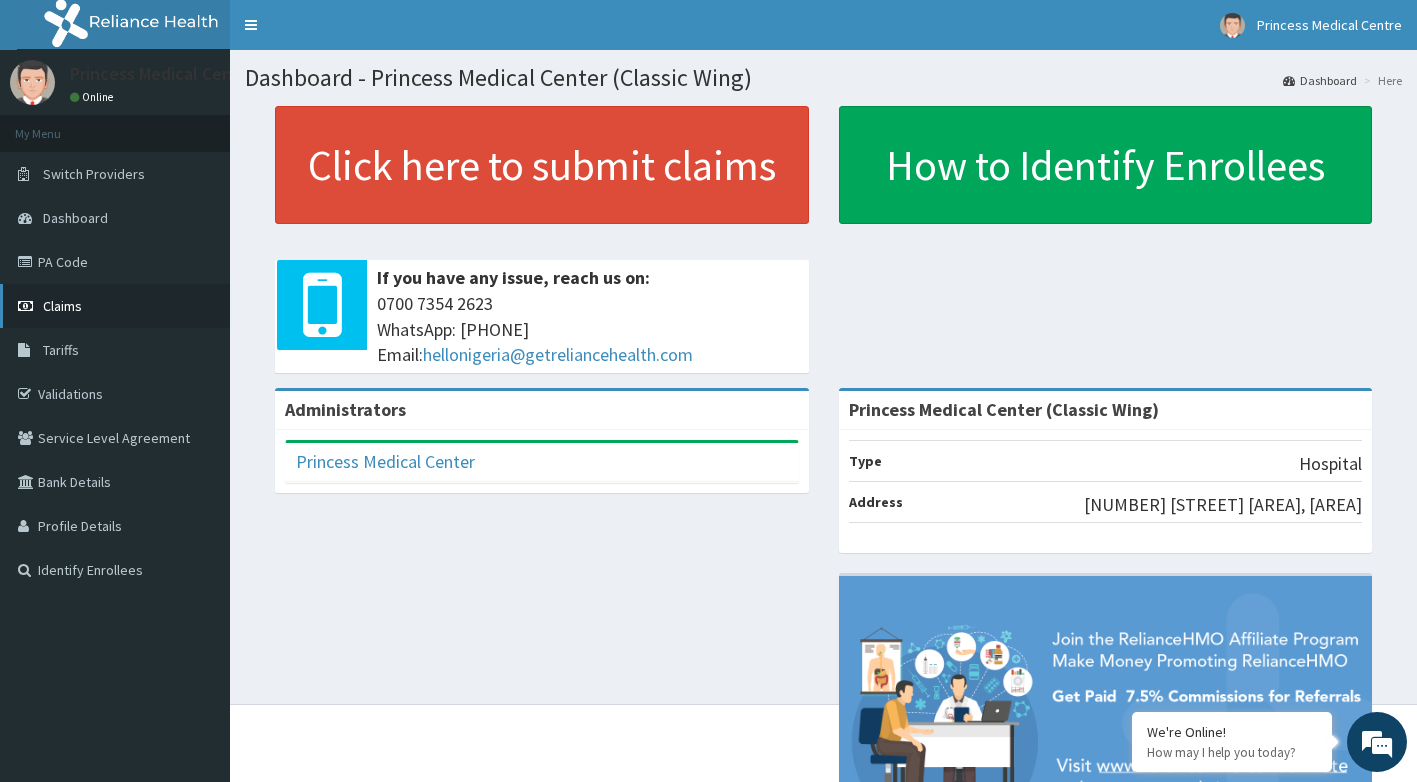 click on "Claims" at bounding box center (62, 306) 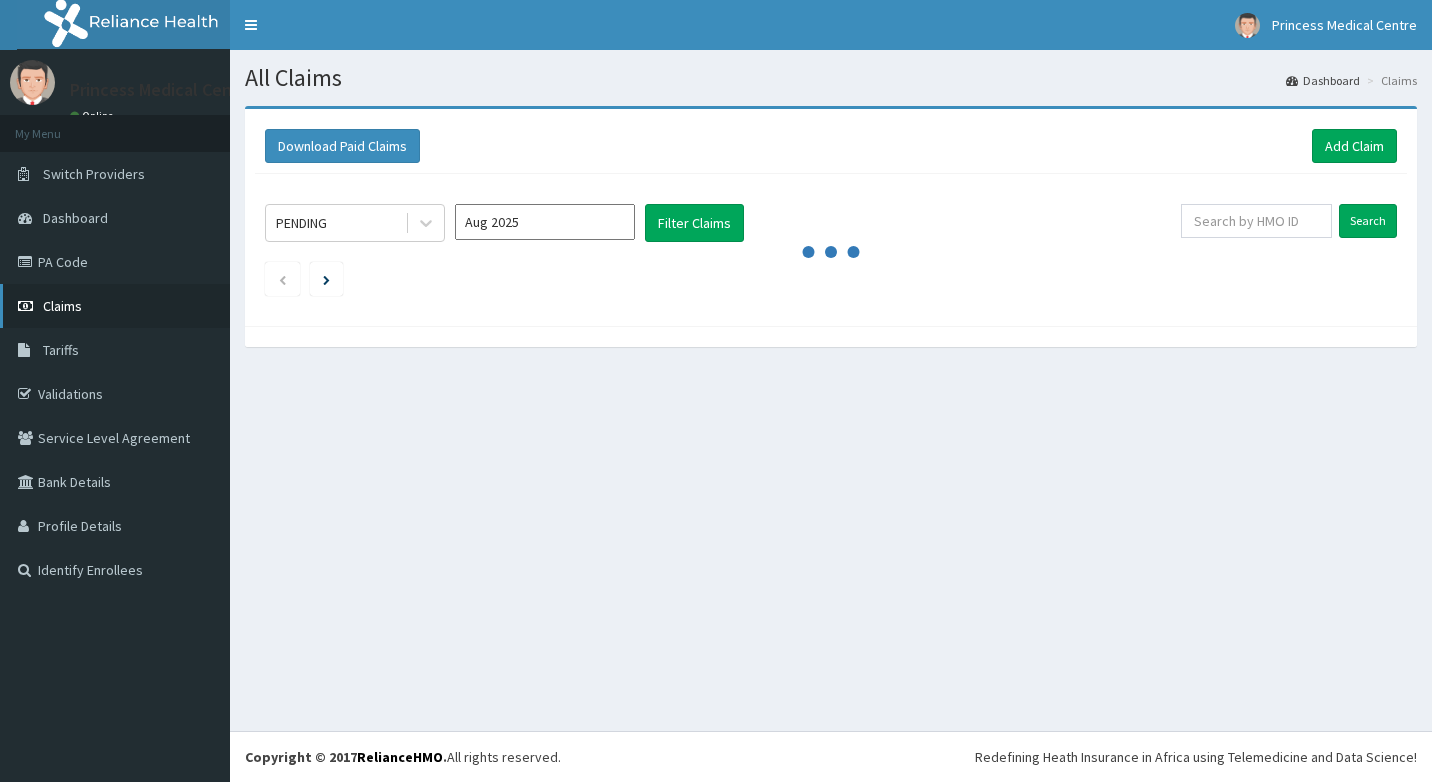 scroll, scrollTop: 0, scrollLeft: 0, axis: both 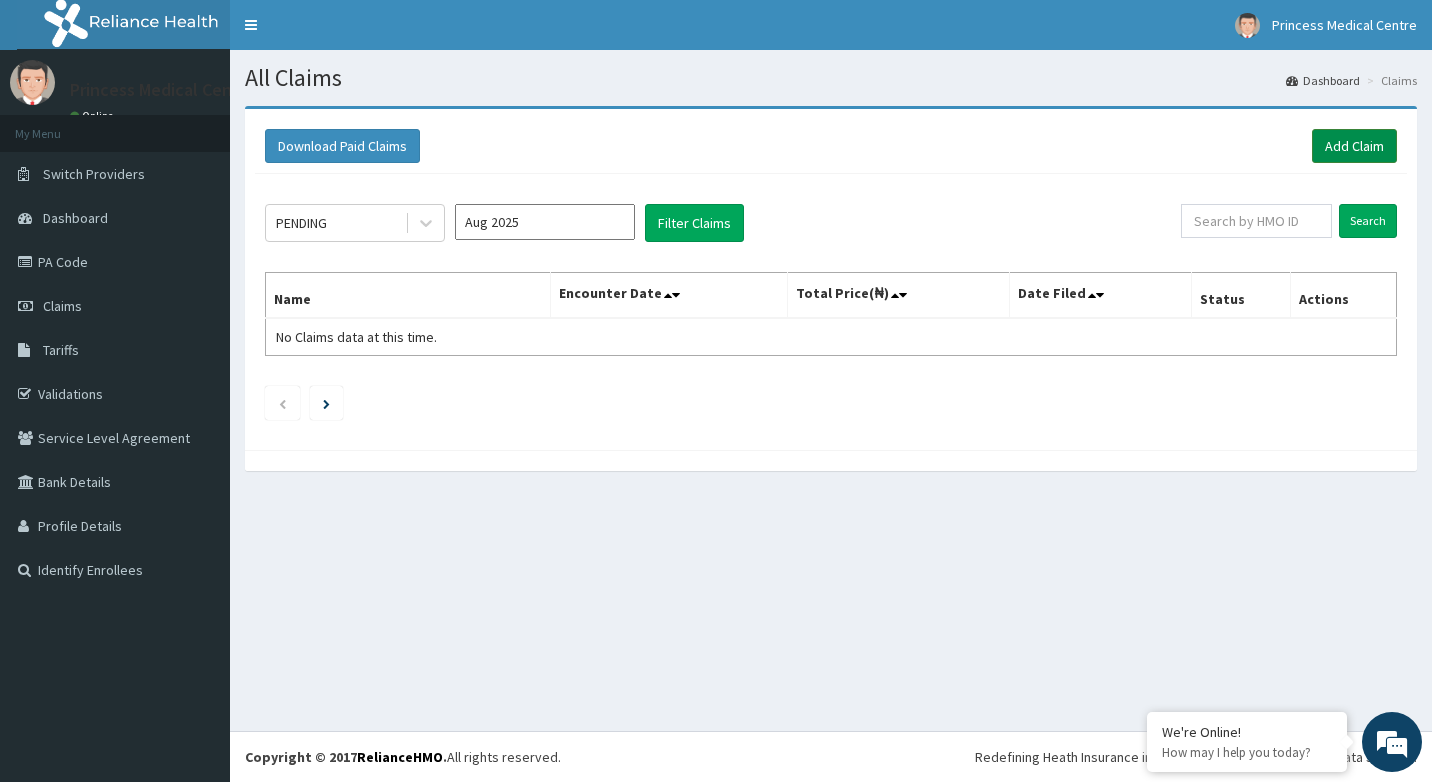 click on "Add Claim" at bounding box center (1354, 146) 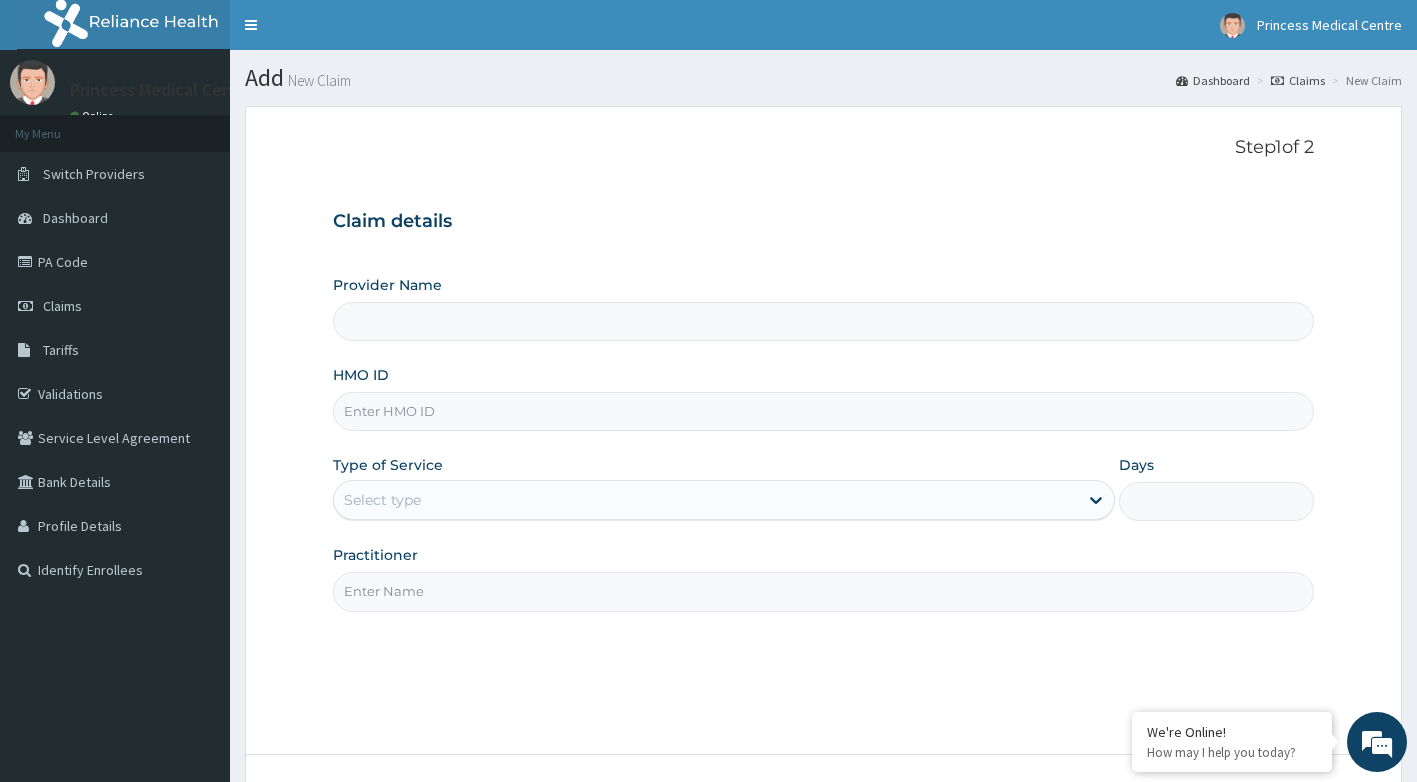 scroll, scrollTop: 0, scrollLeft: 0, axis: both 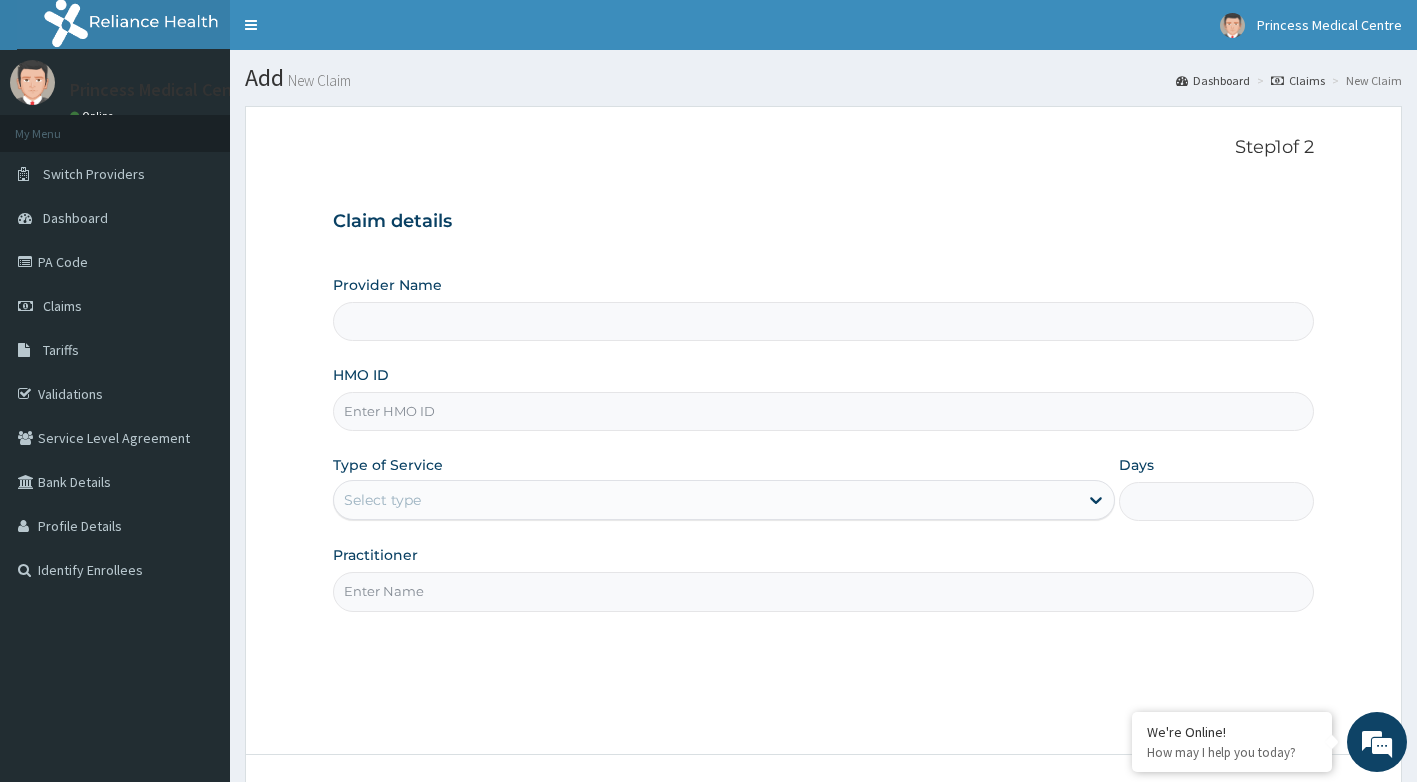 type on "Princess Medical Center (Classic Wing)" 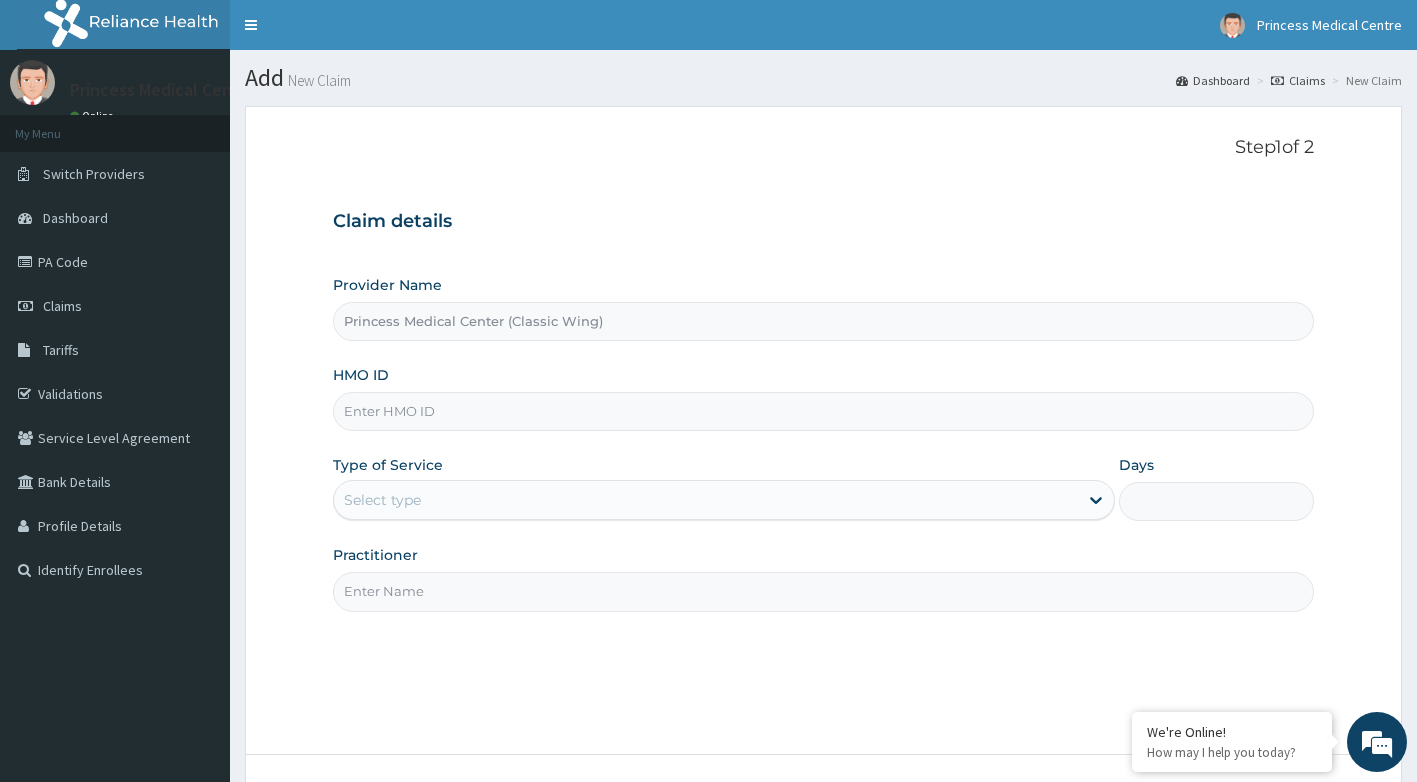 scroll, scrollTop: 0, scrollLeft: 0, axis: both 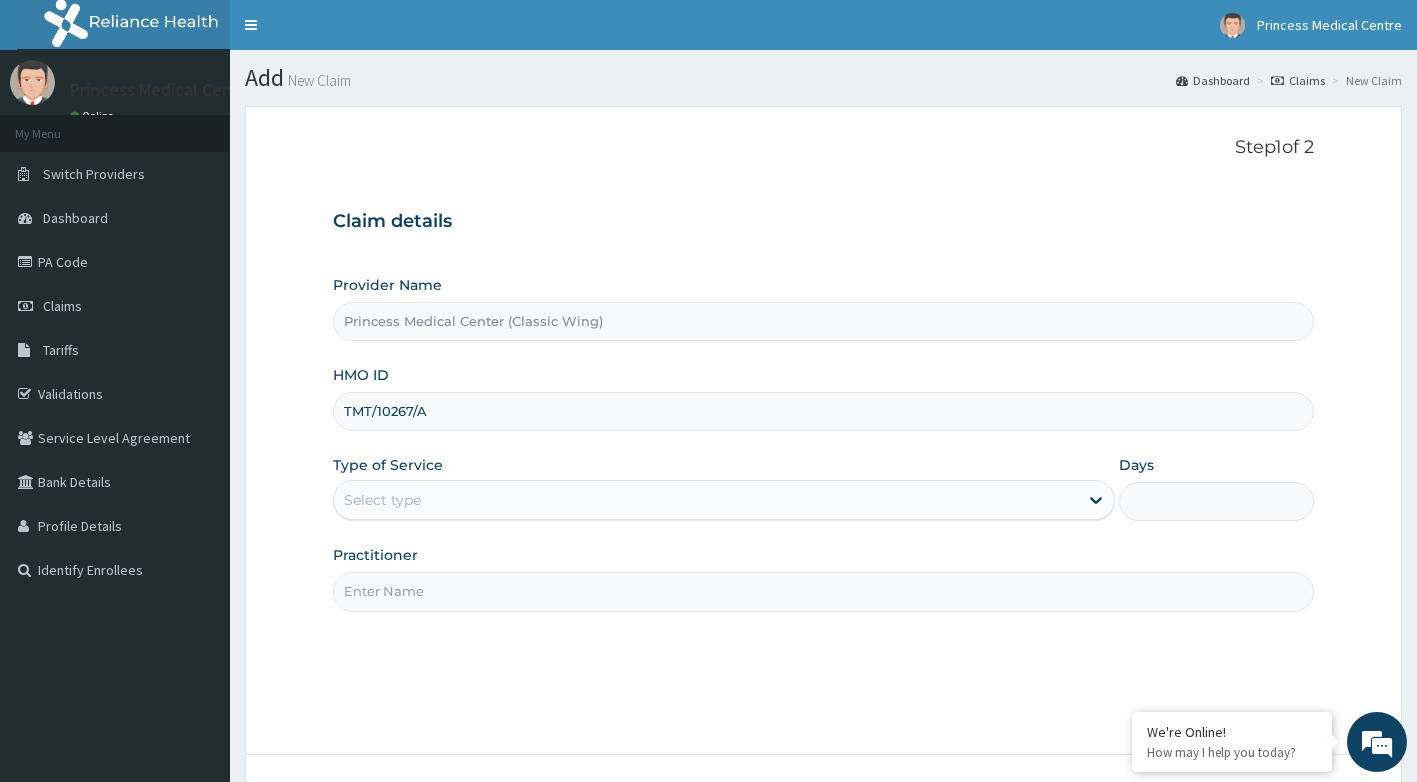 type on "TMT/10267/A" 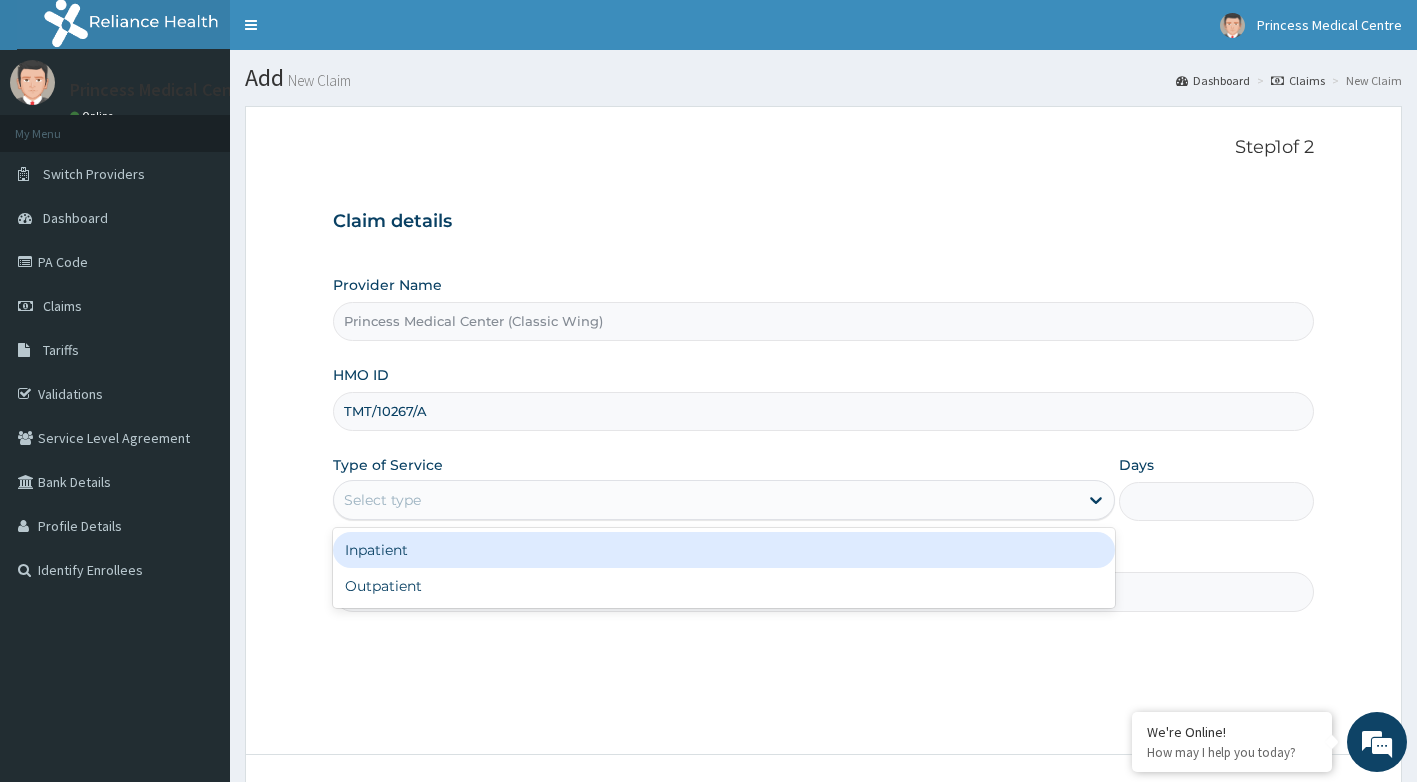 click on "Select type" at bounding box center (706, 500) 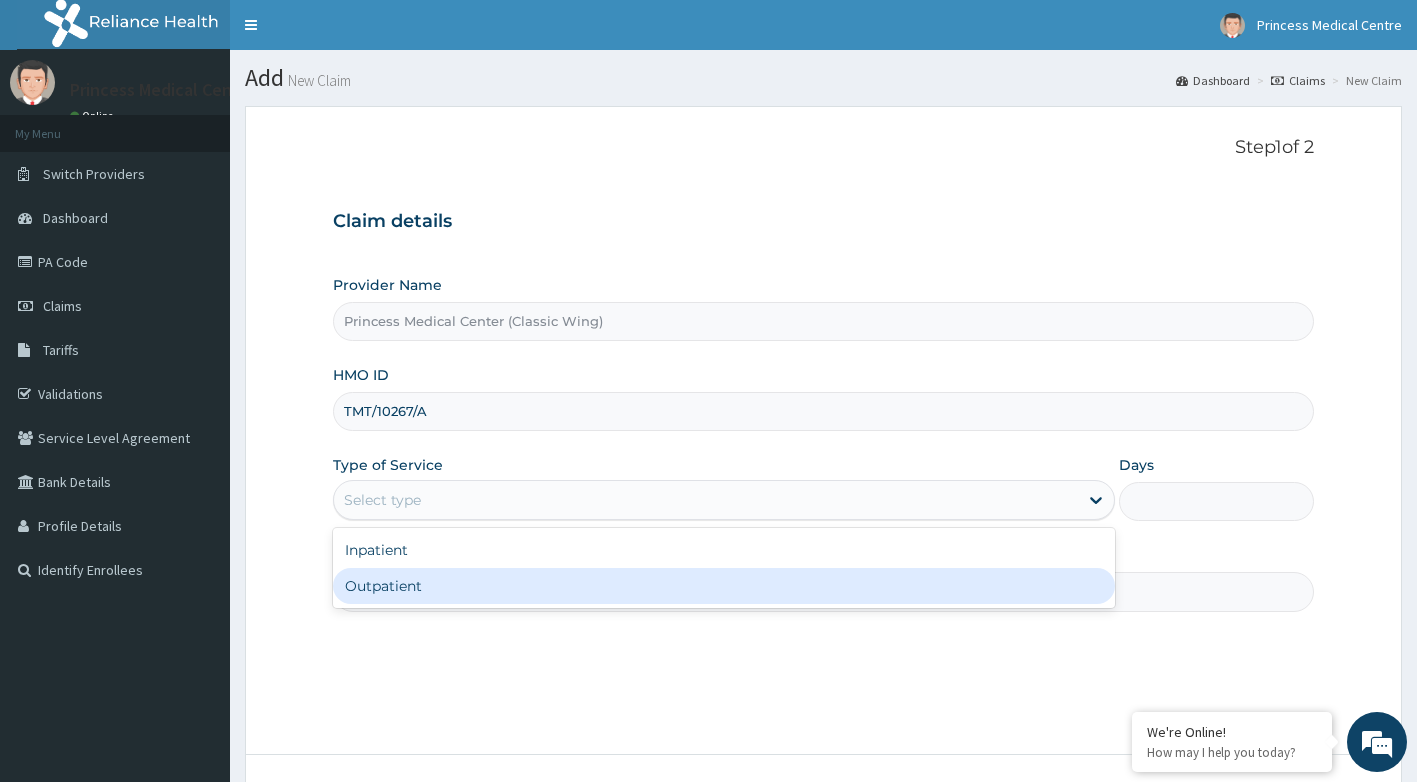 click on "Outpatient" at bounding box center [724, 586] 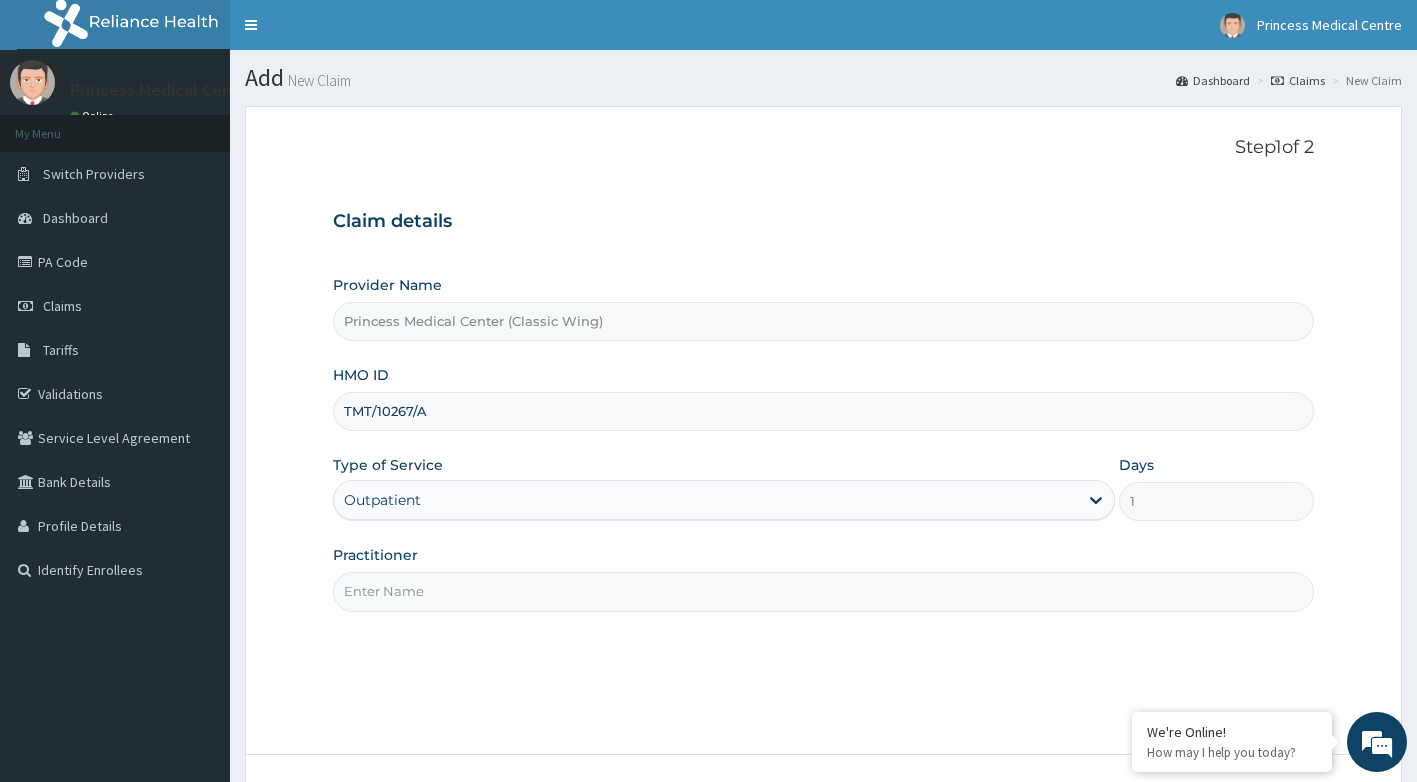 click on "Practitioner" at bounding box center [824, 591] 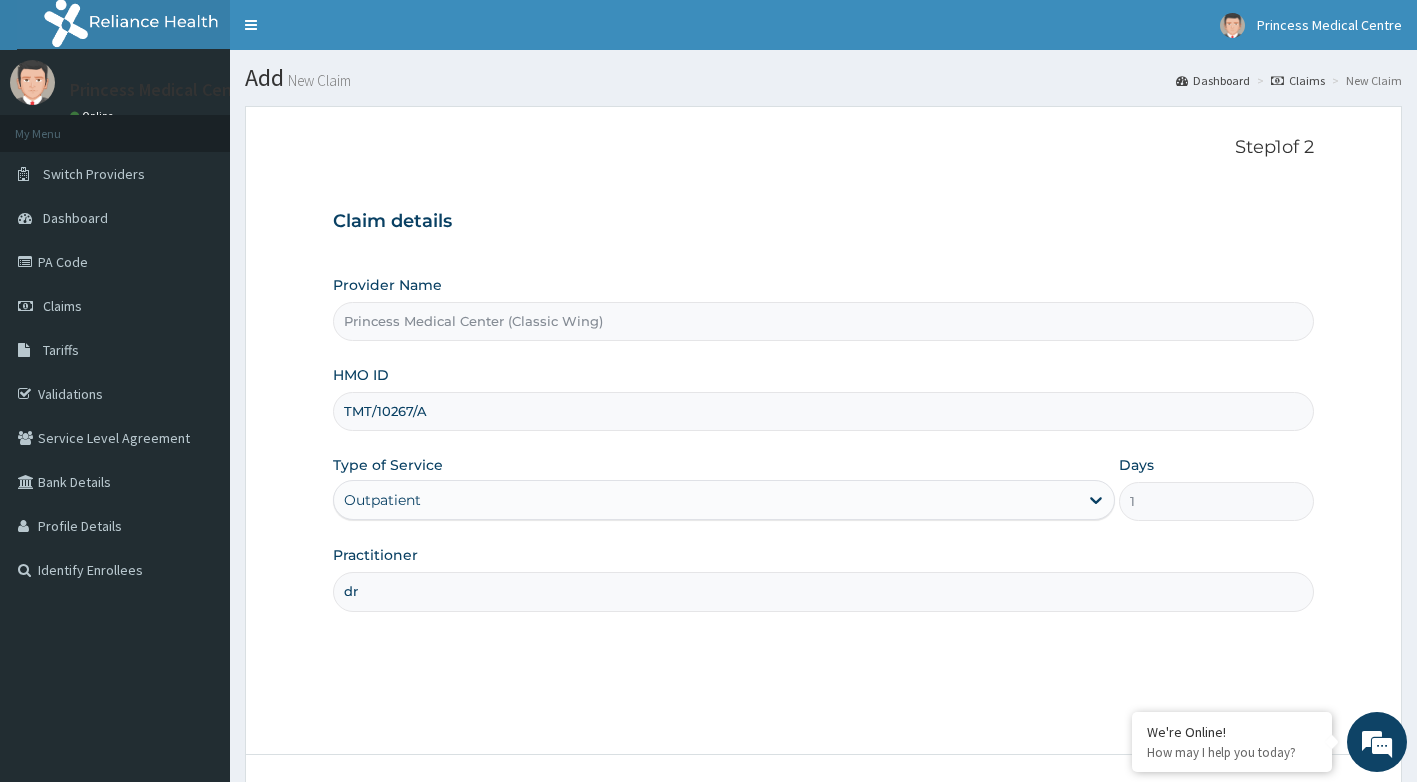 type on "d" 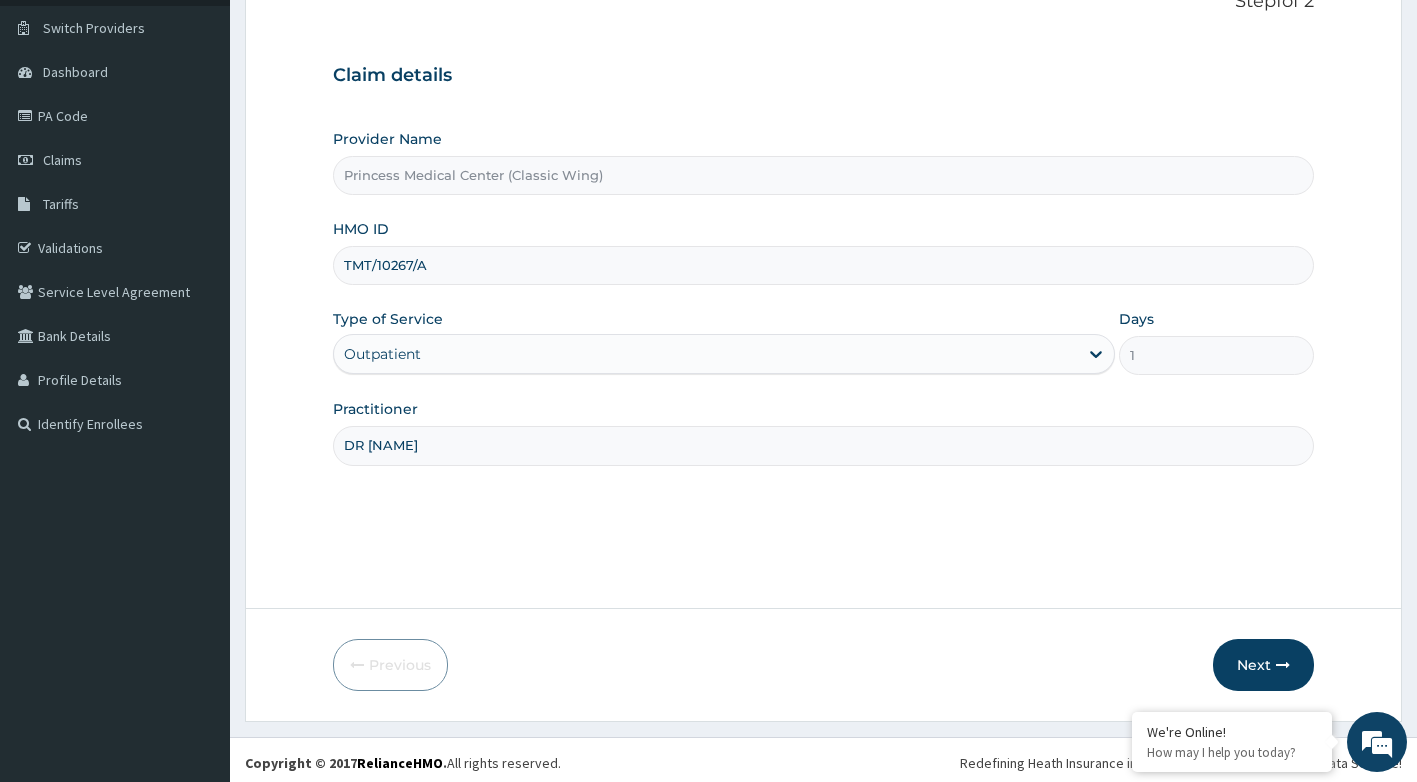 scroll, scrollTop: 152, scrollLeft: 0, axis: vertical 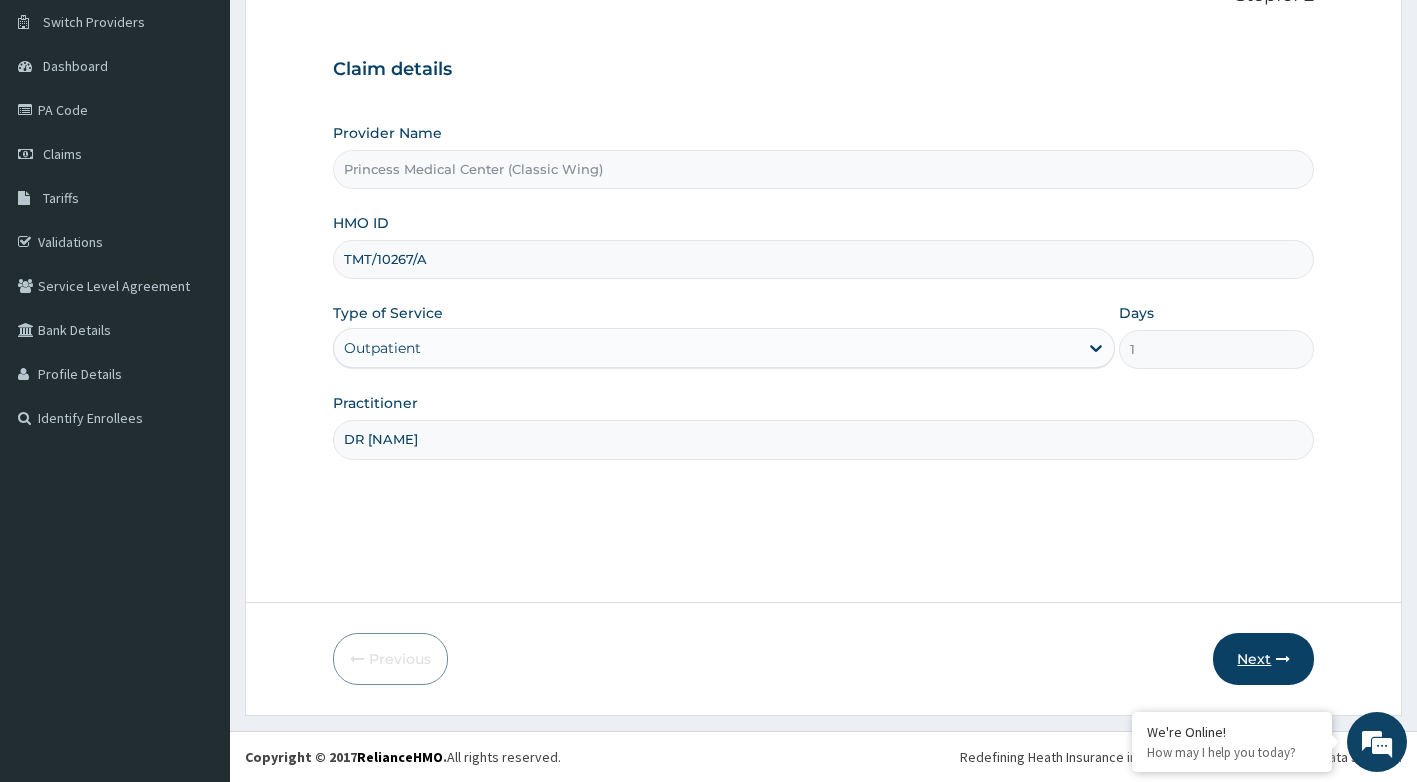 type on "DR [NAME]" 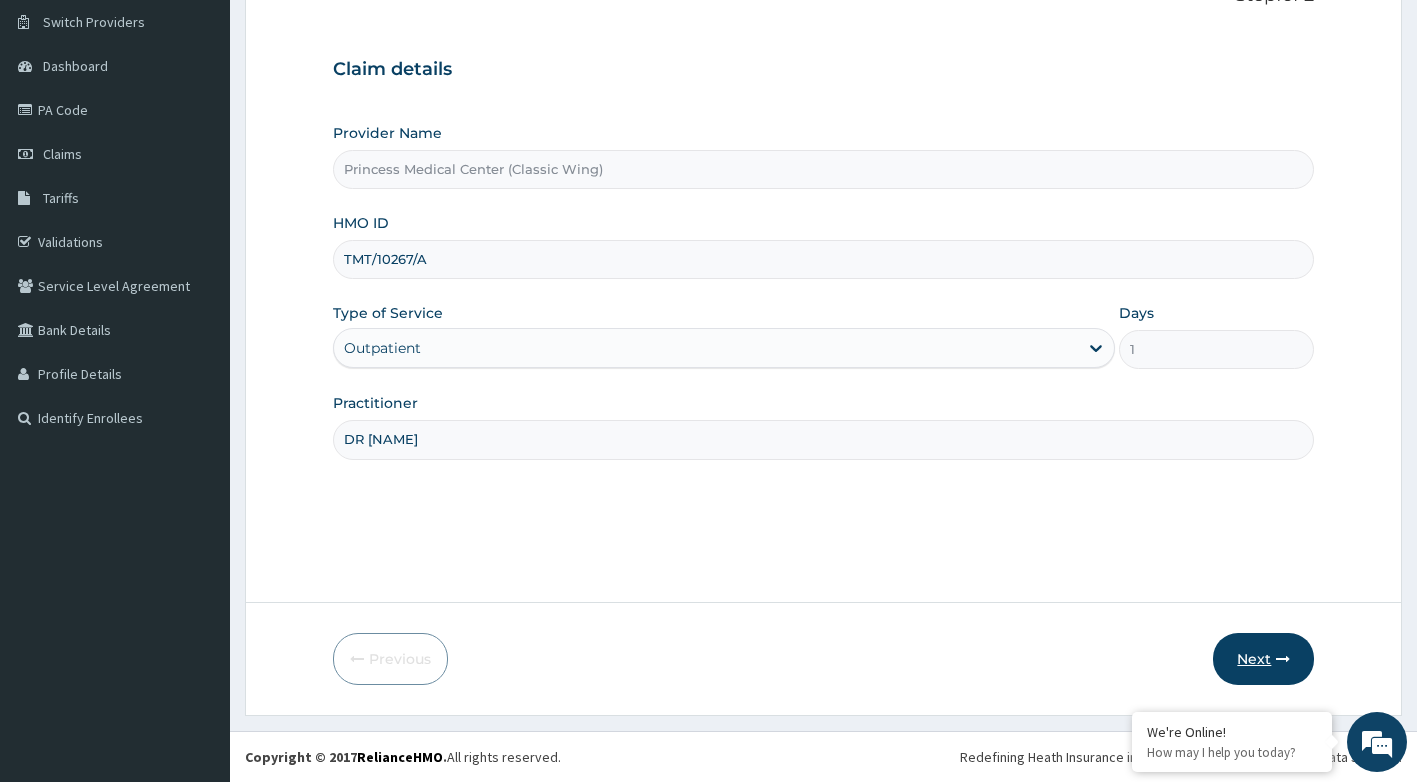 click on "Next" at bounding box center [1263, 659] 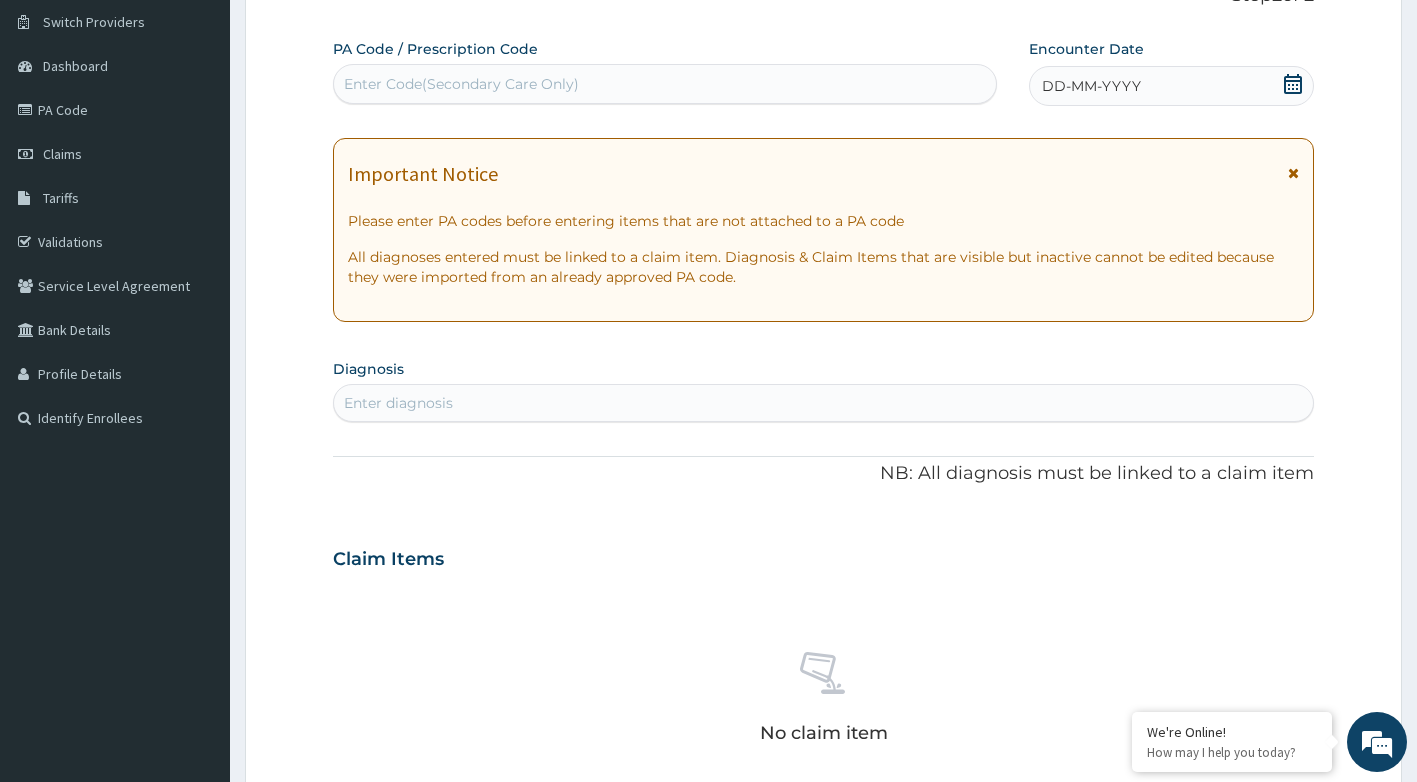 click on "Enter diagnosis" at bounding box center (824, 403) 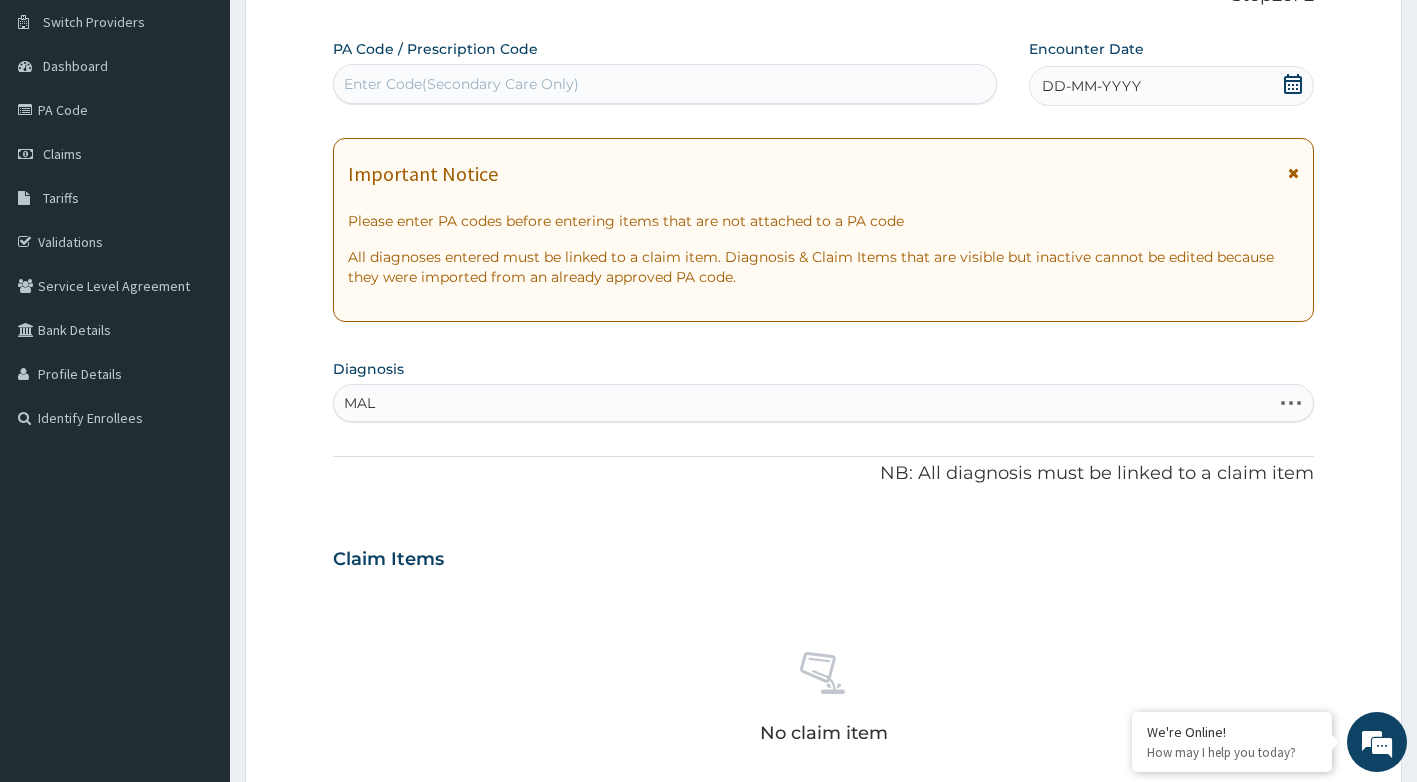 type on "MALA" 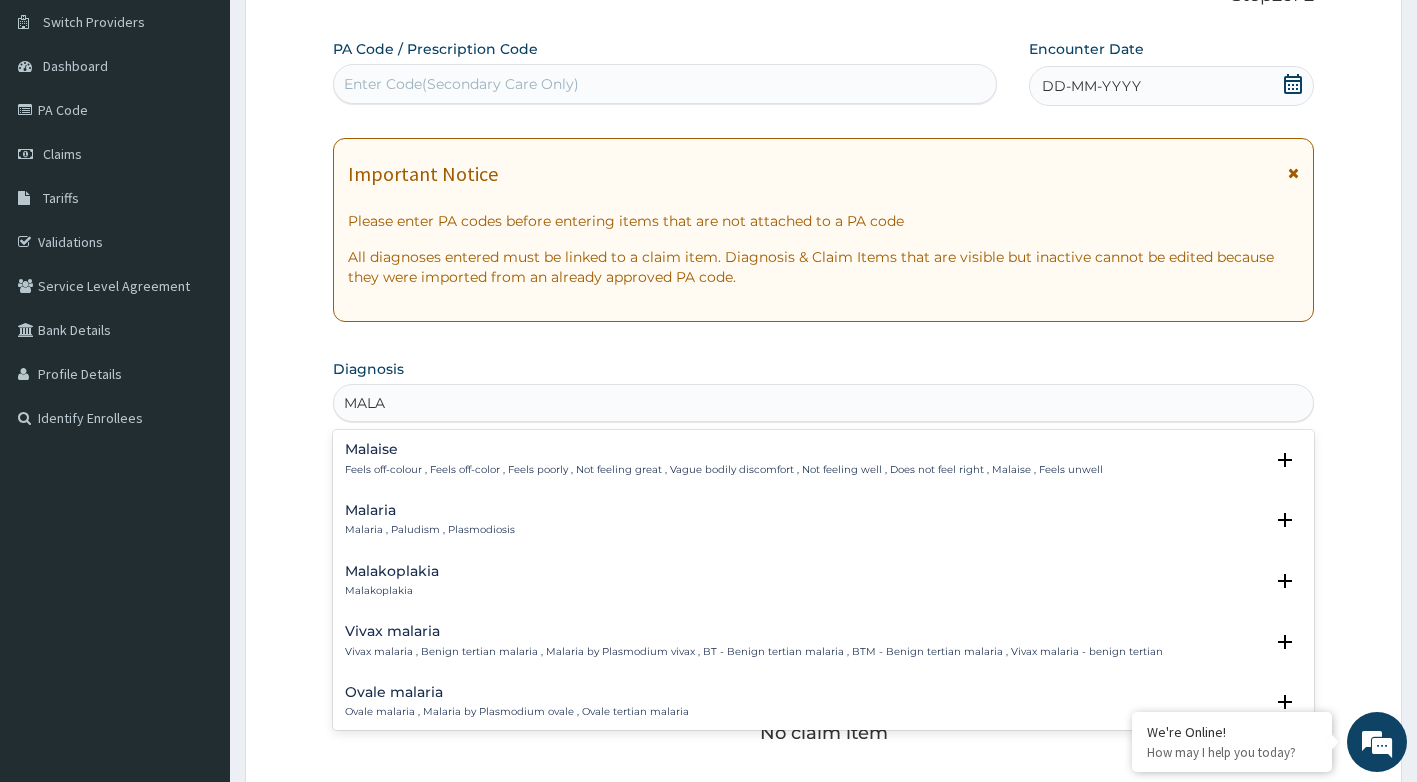 click on "Malaria" at bounding box center [430, 510] 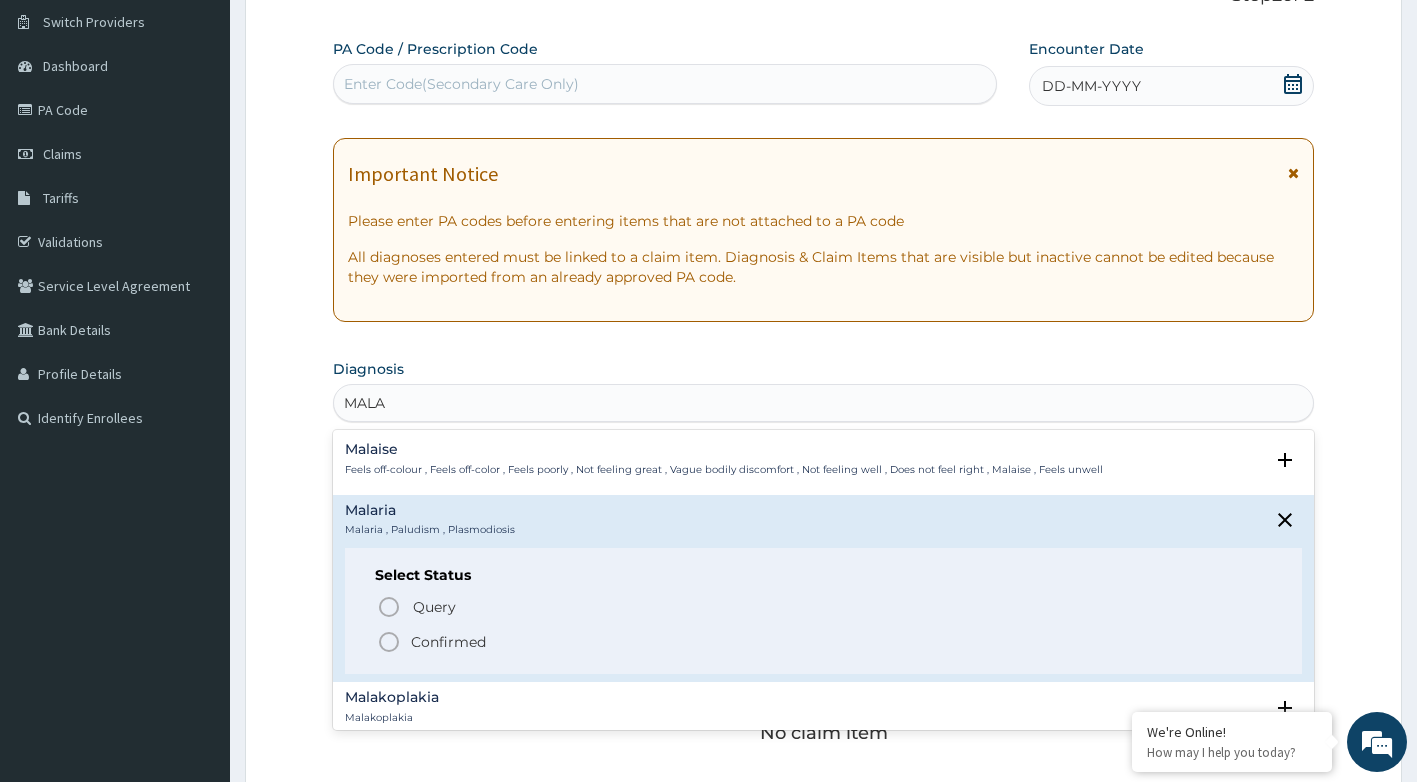 click 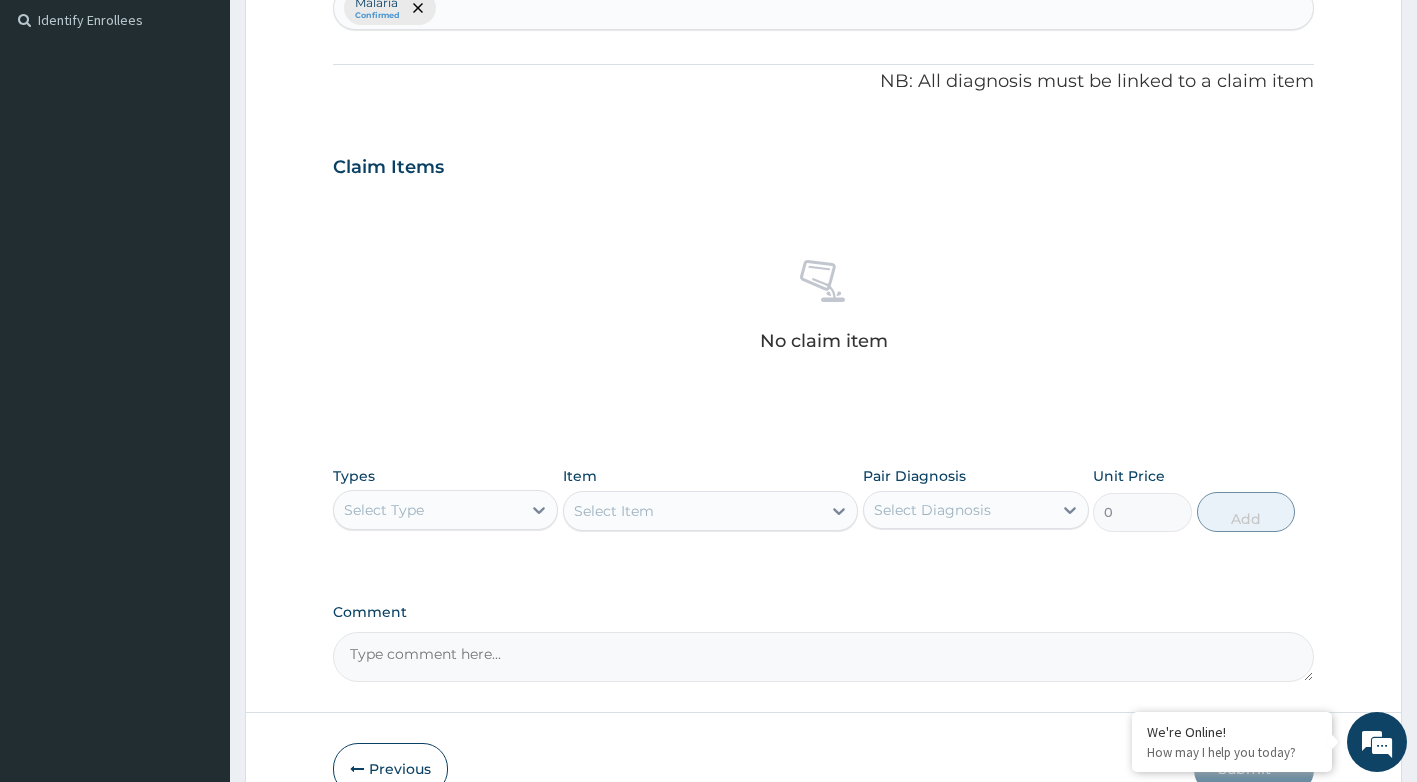 scroll, scrollTop: 552, scrollLeft: 0, axis: vertical 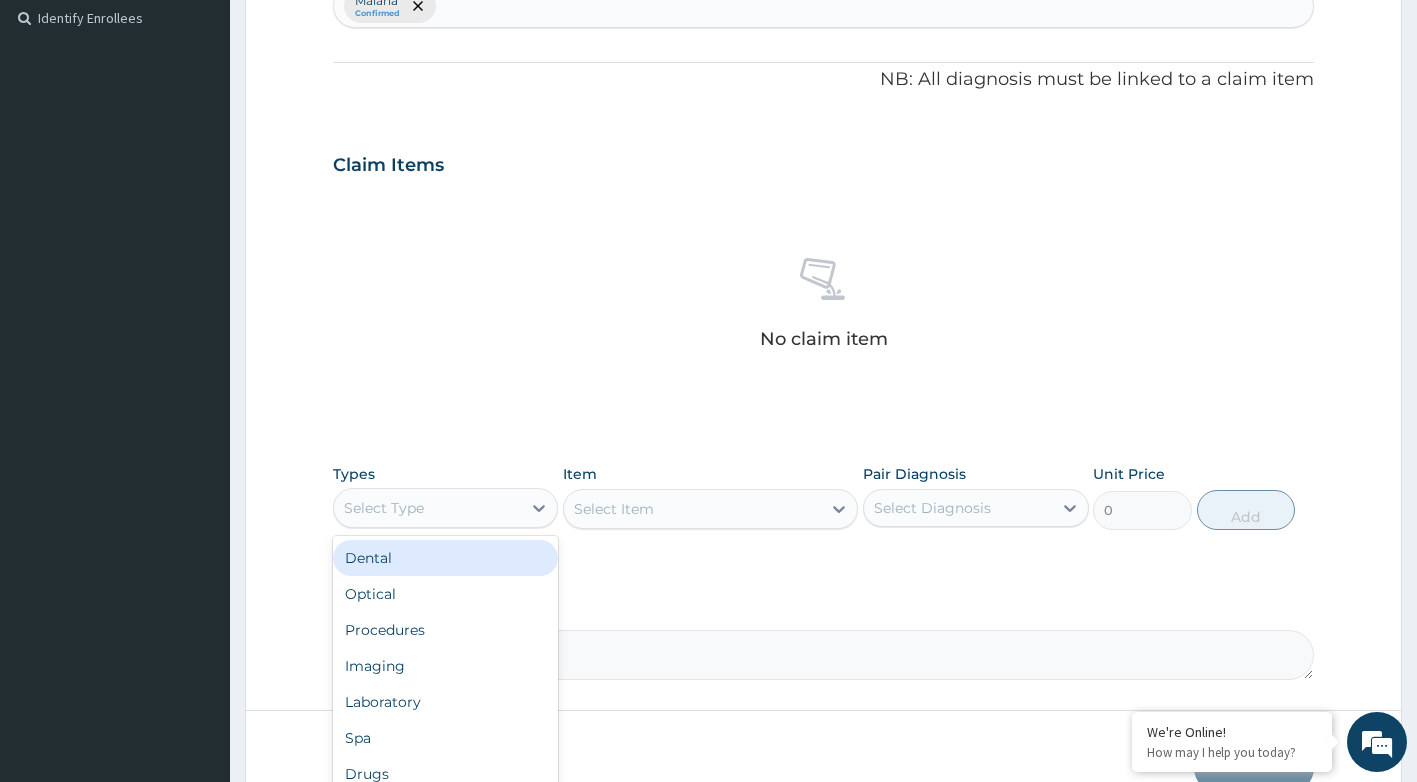 click on "Select Type" at bounding box center (428, 508) 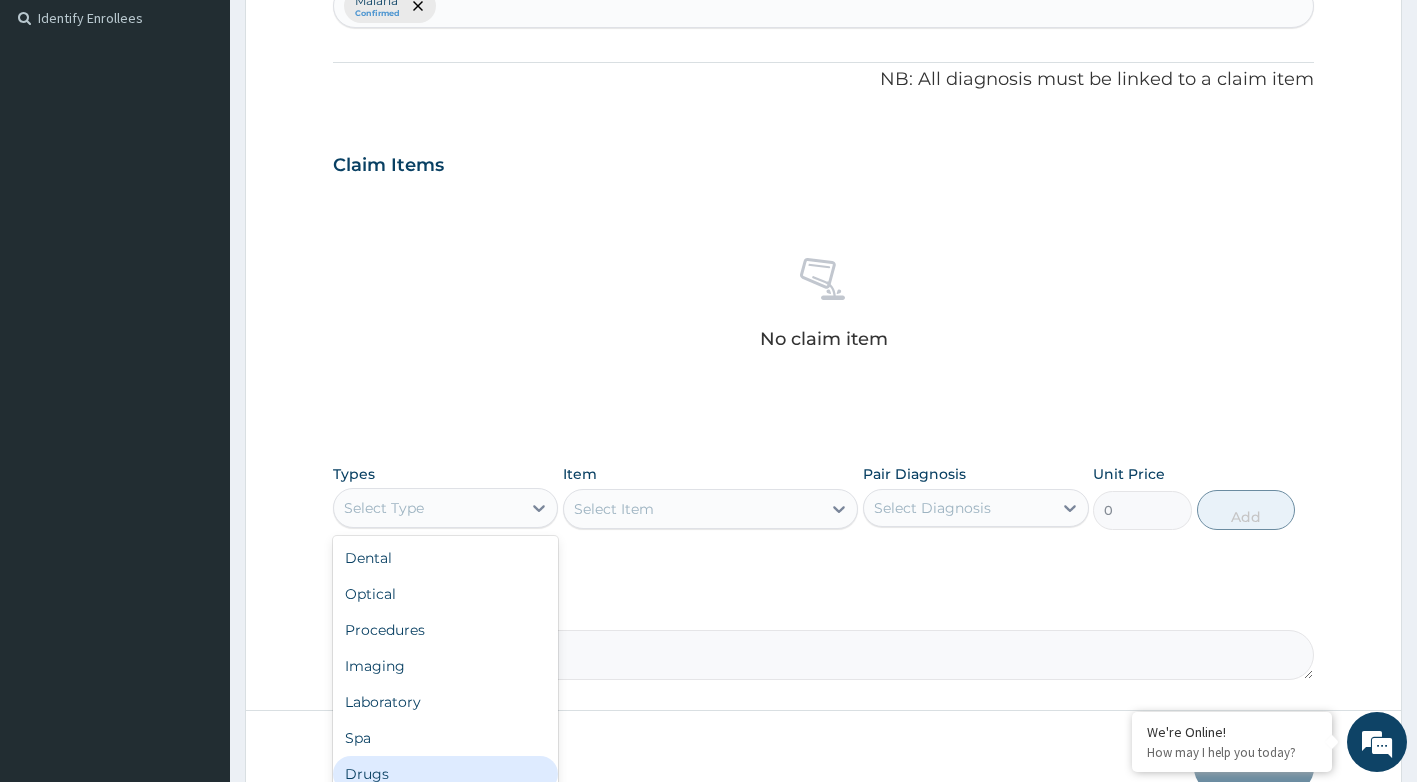 click on "Drugs" at bounding box center [446, 774] 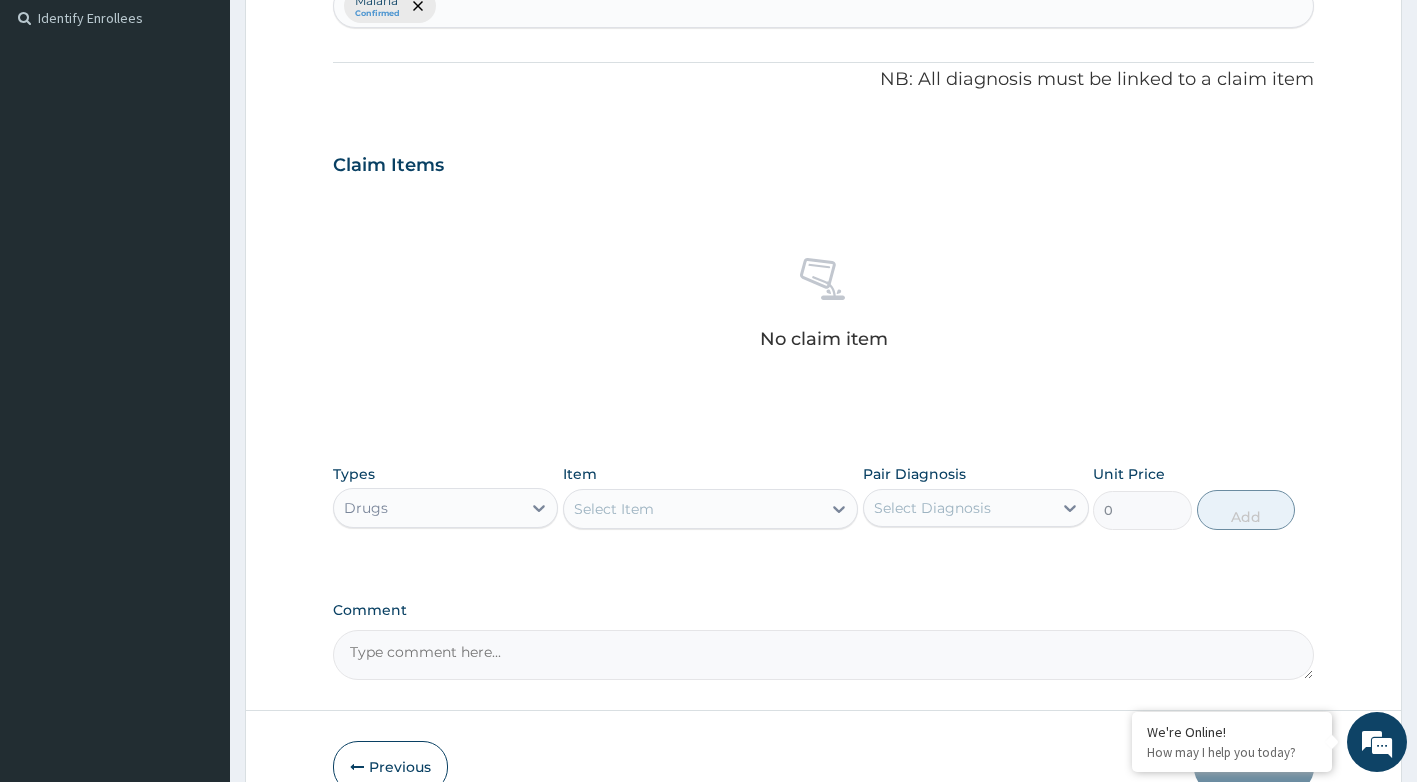 click on "Select Item" at bounding box center (614, 509) 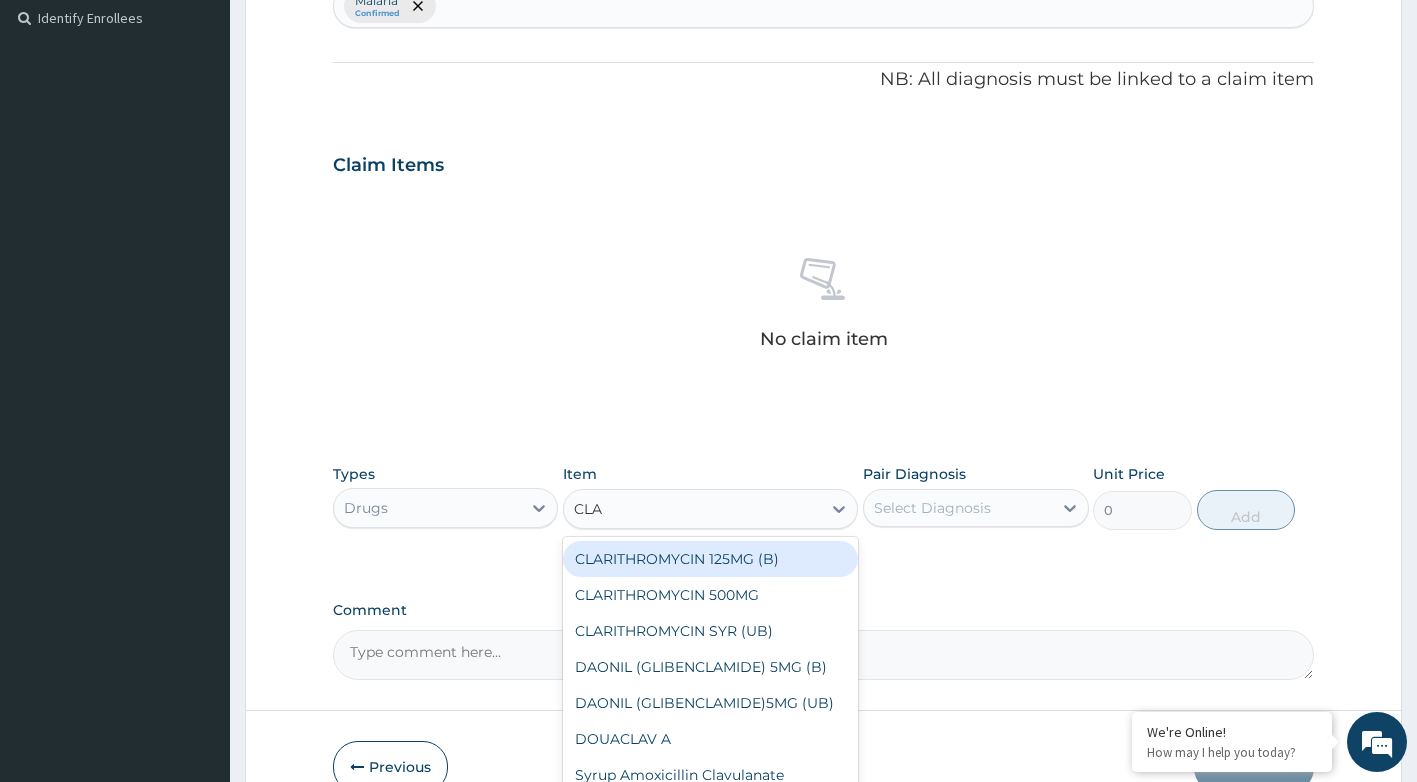 type on "CLAR" 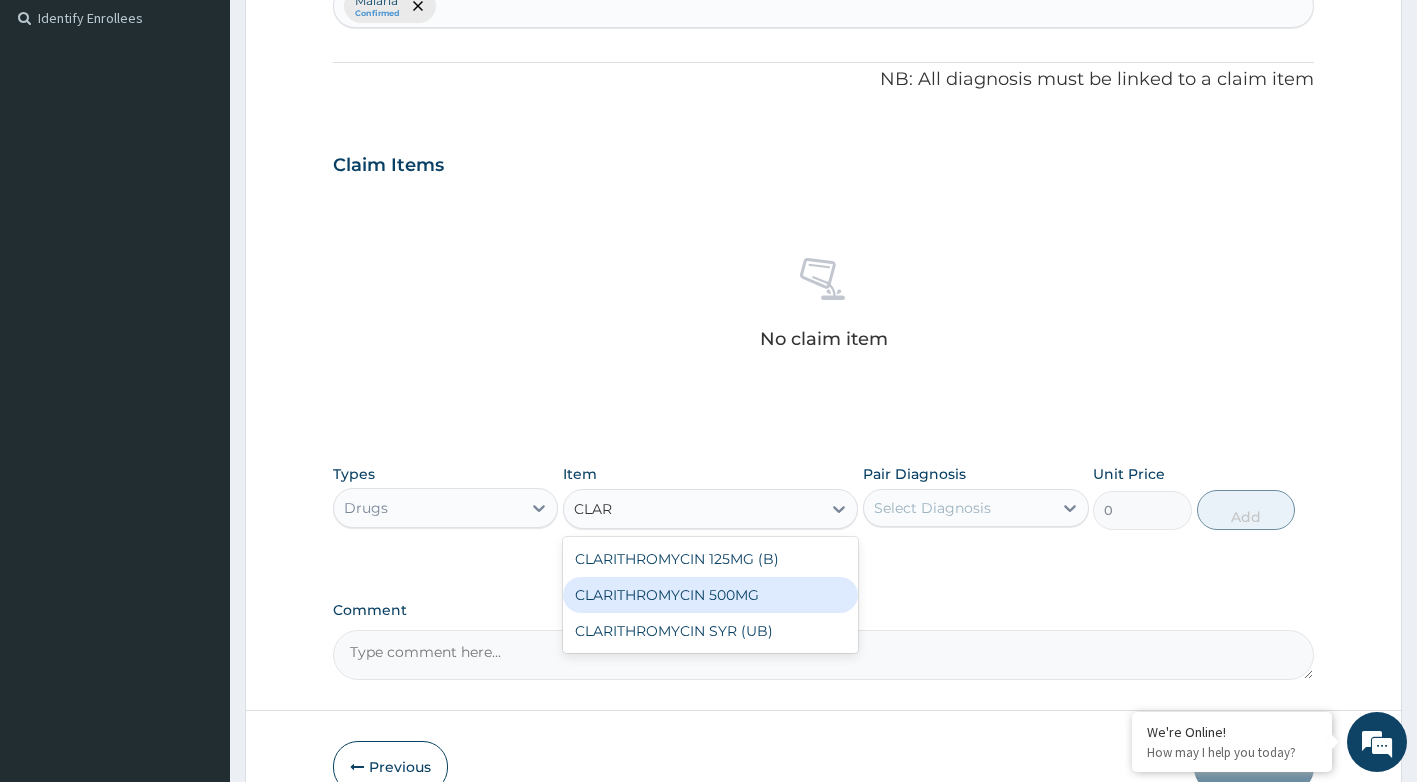 click on "CLARITHROMYCIN 500MG" at bounding box center (710, 595) 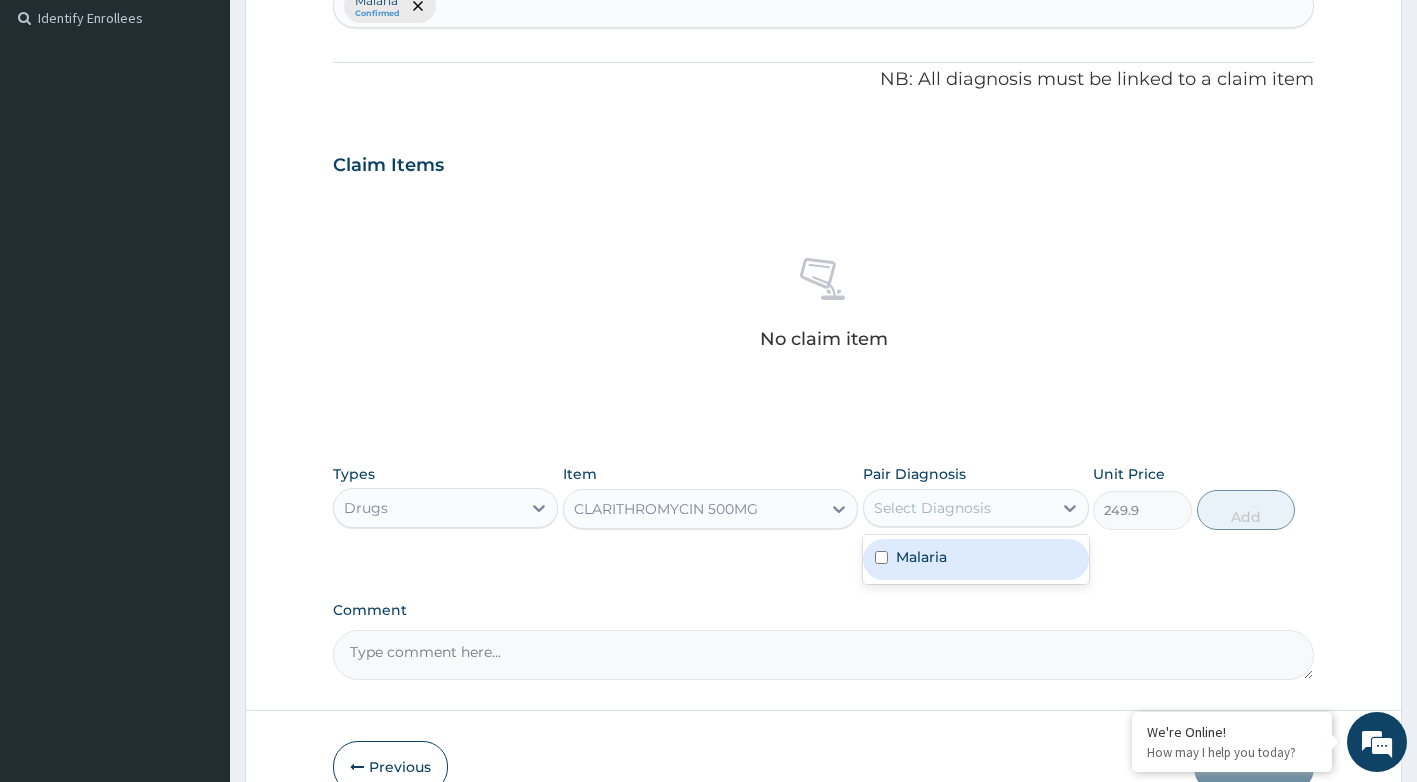 click on "Select Diagnosis" at bounding box center (932, 508) 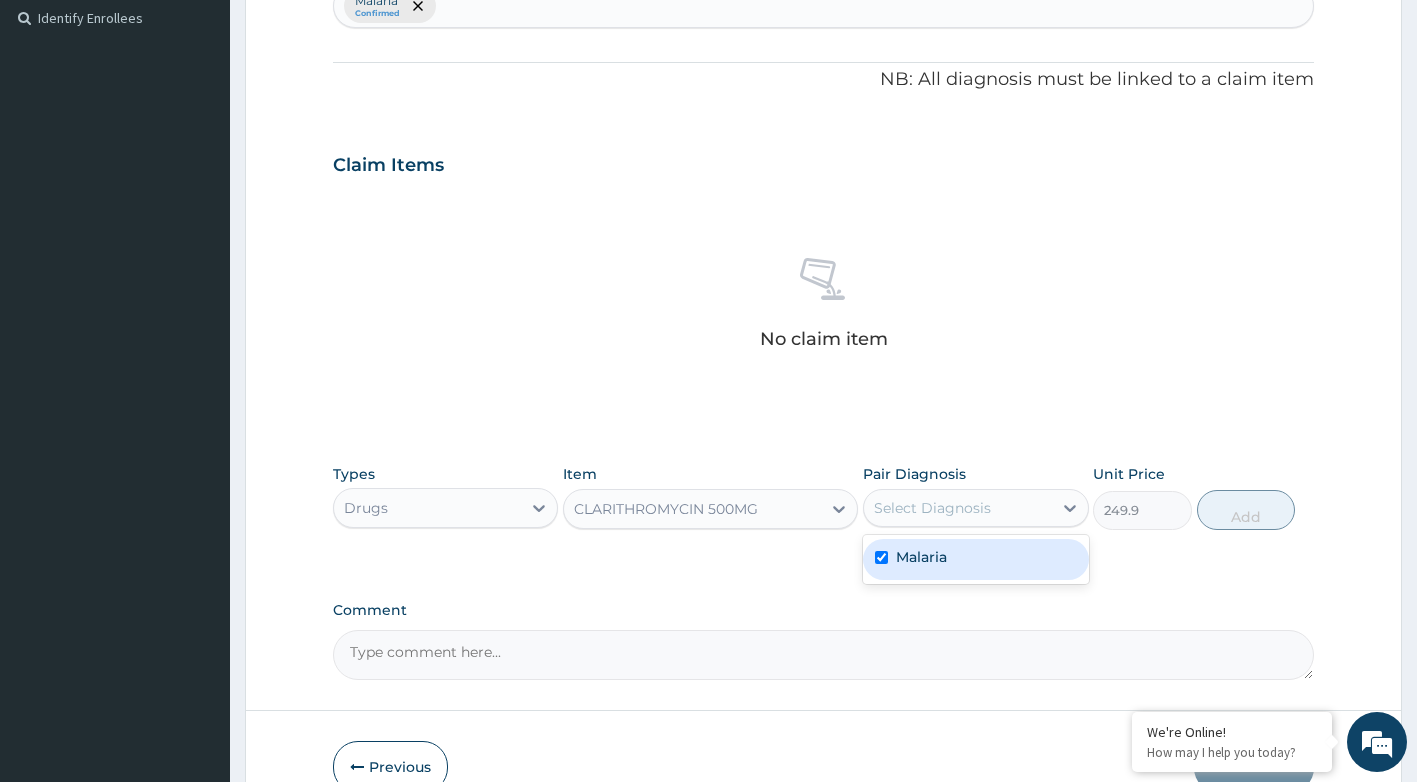 checkbox on "true" 